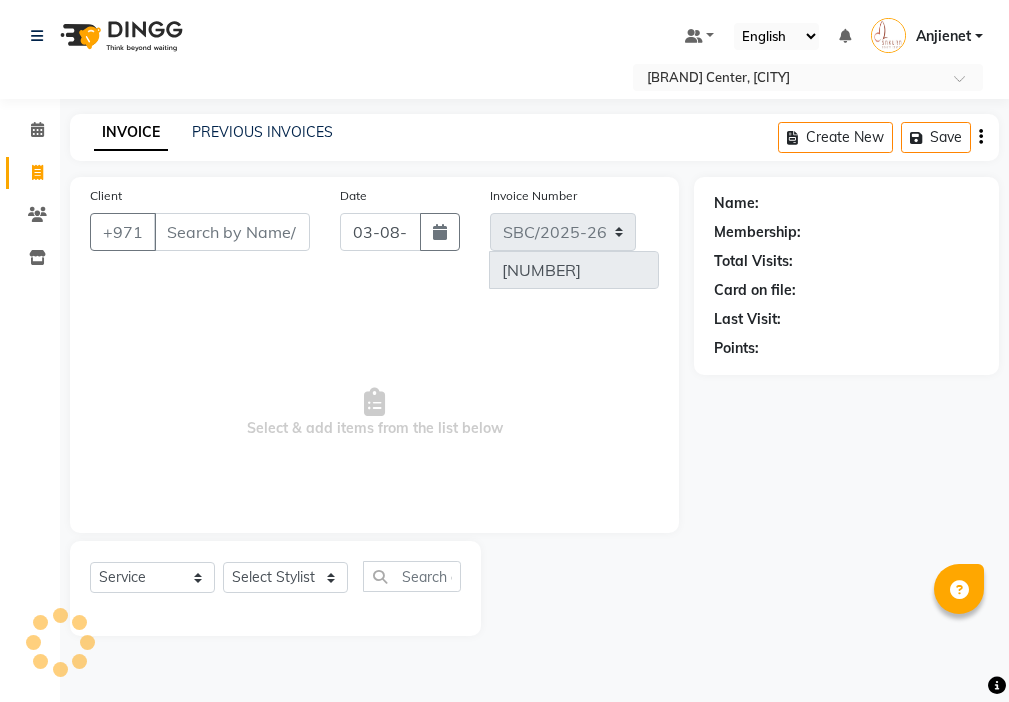 select on "service" 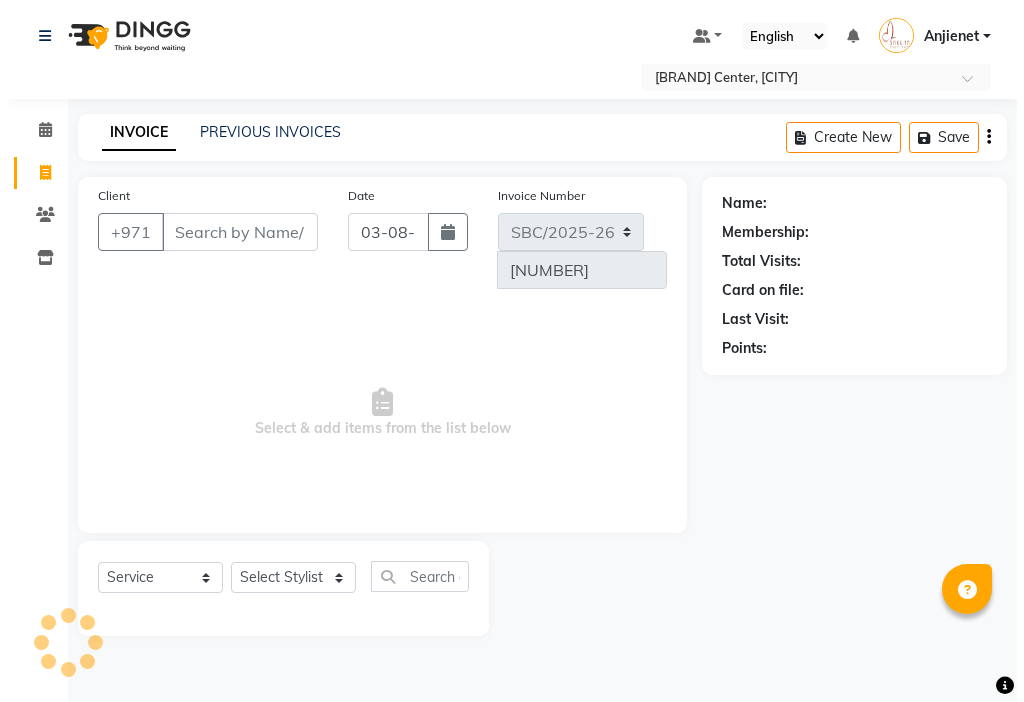 scroll, scrollTop: 0, scrollLeft: 0, axis: both 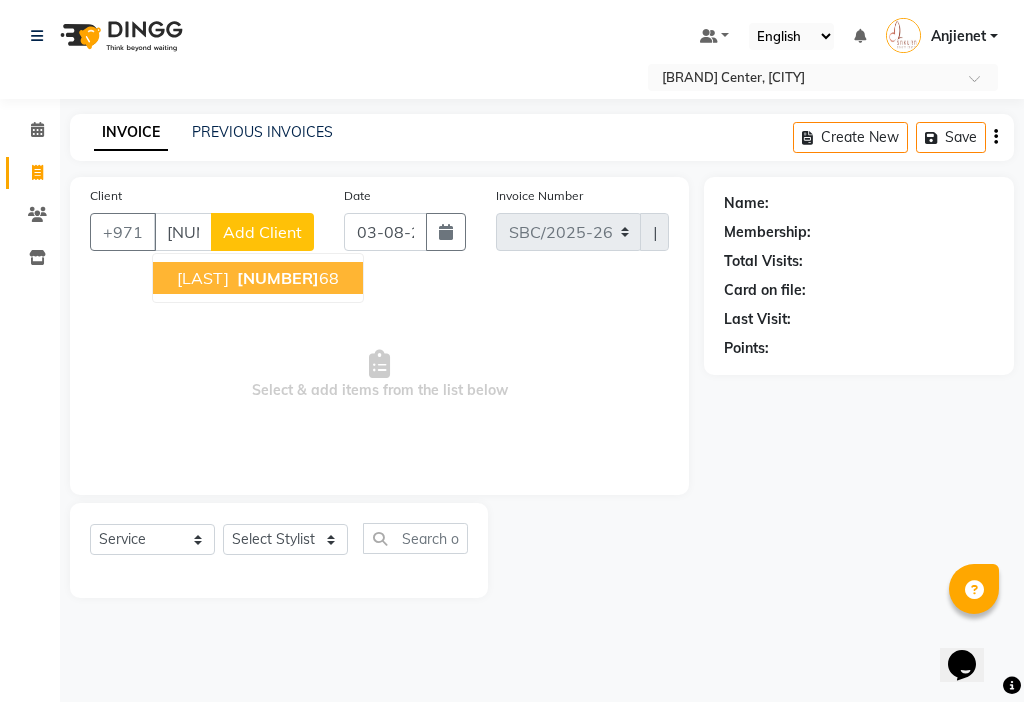 click on "[NUMBER] [NUMBER]" at bounding box center [286, 278] 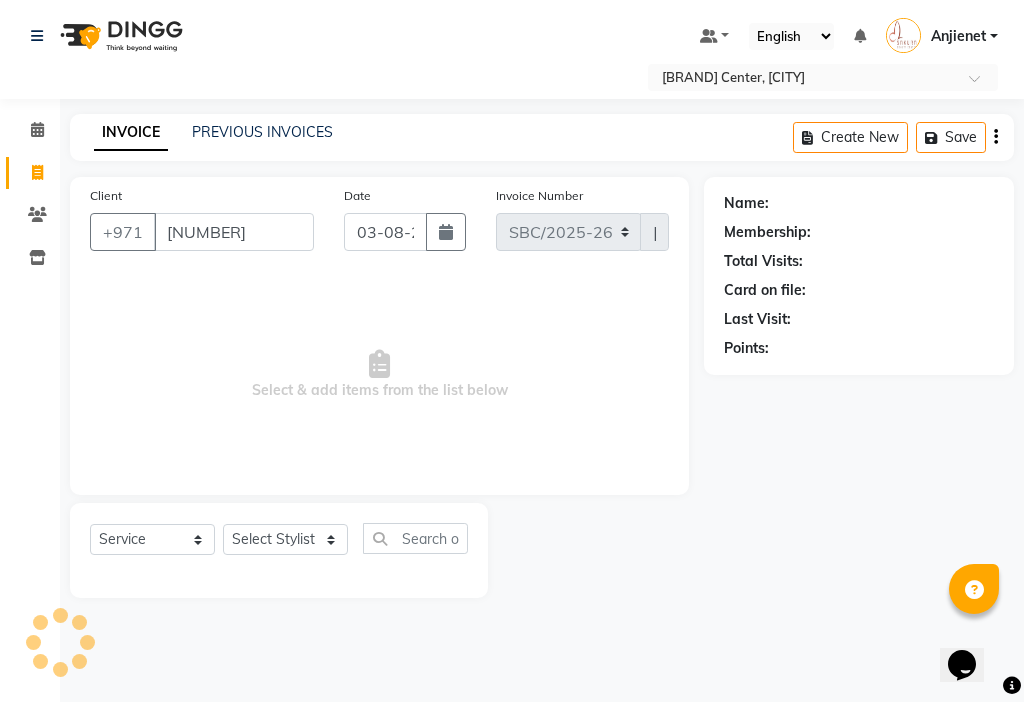 type on "[NUMBER]" 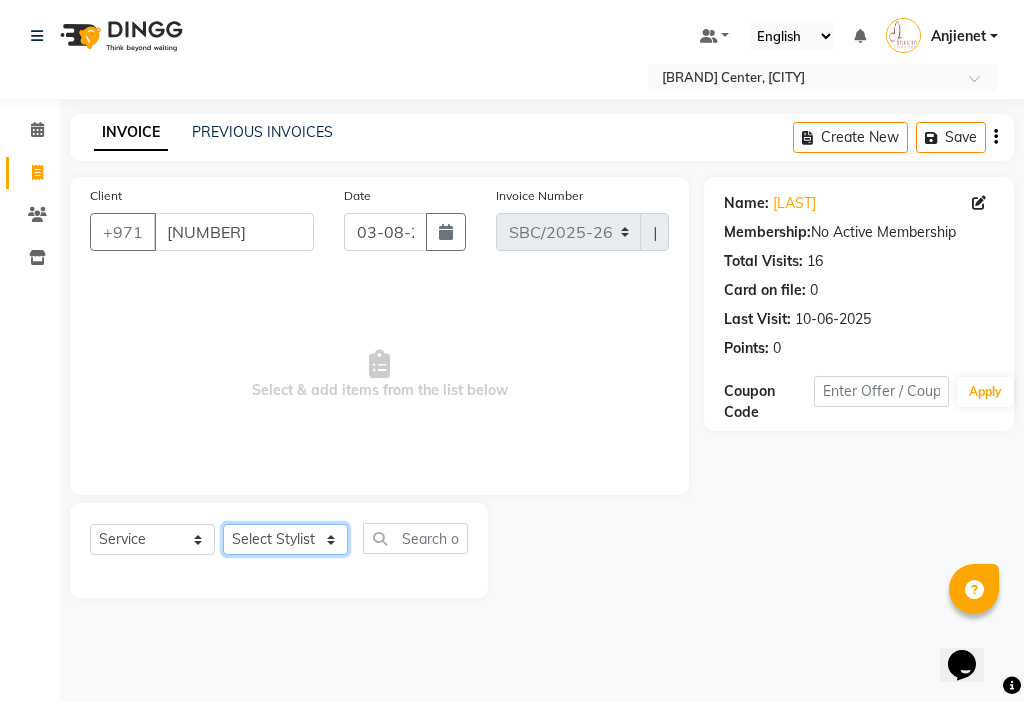click on "Select Stylist [FIRST] [LAST] [FIRST] [LAST] [FIRST] [LAST] [FIRST] [LAST]" 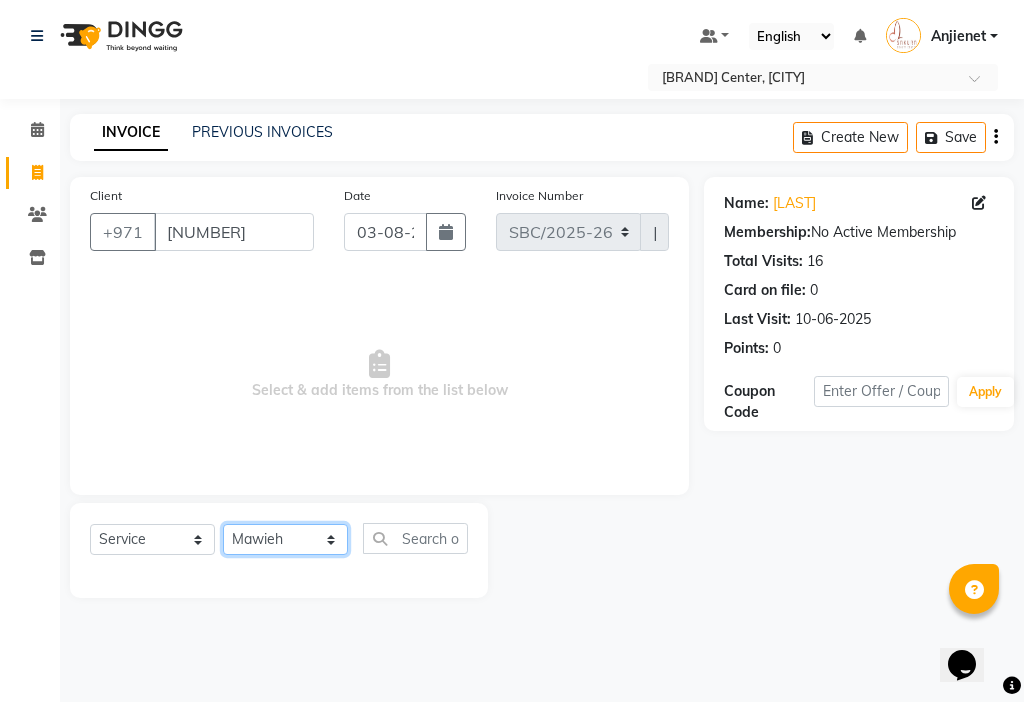 click on "Select Stylist [FIRST] [LAST] [FIRST] [LAST] [FIRST] [LAST] [FIRST] [LAST]" 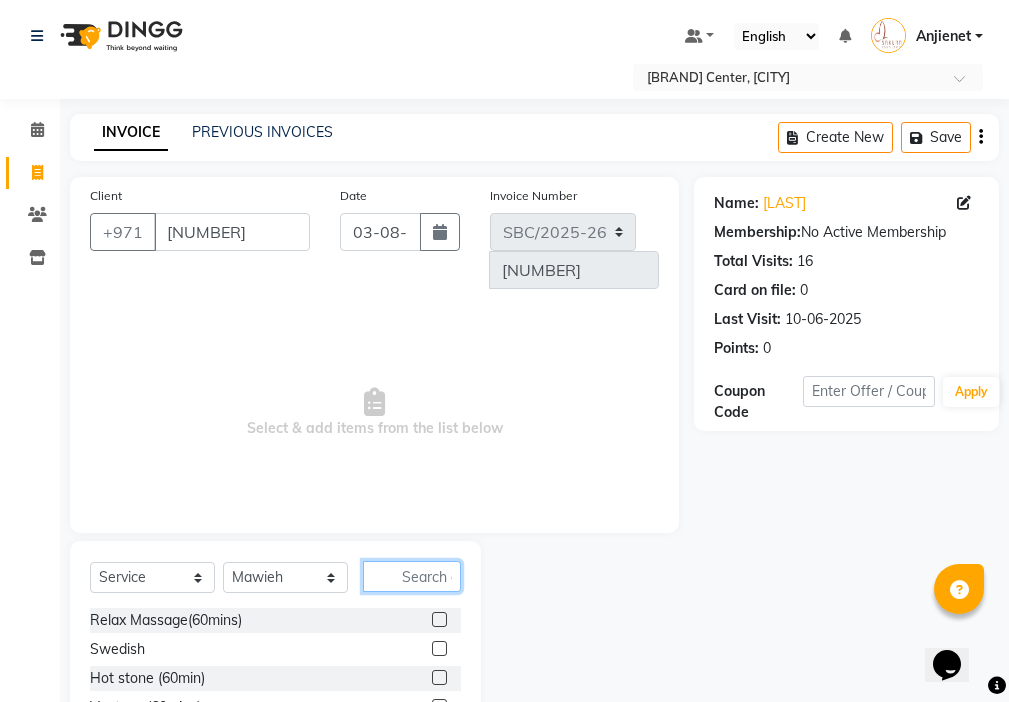 click 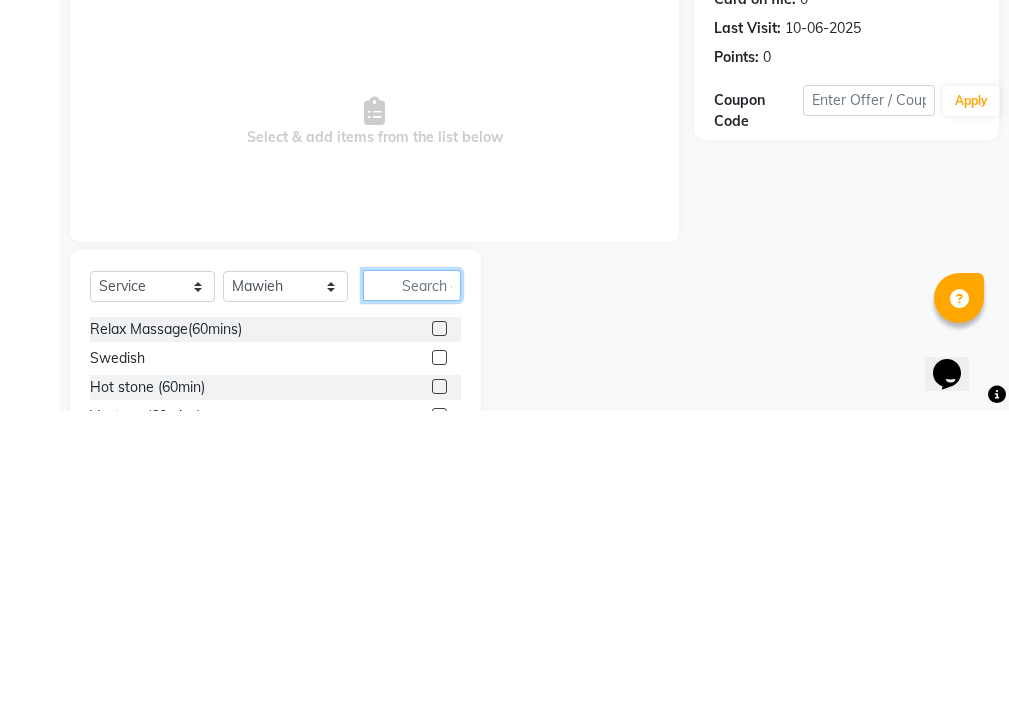 scroll, scrollTop: 16, scrollLeft: 0, axis: vertical 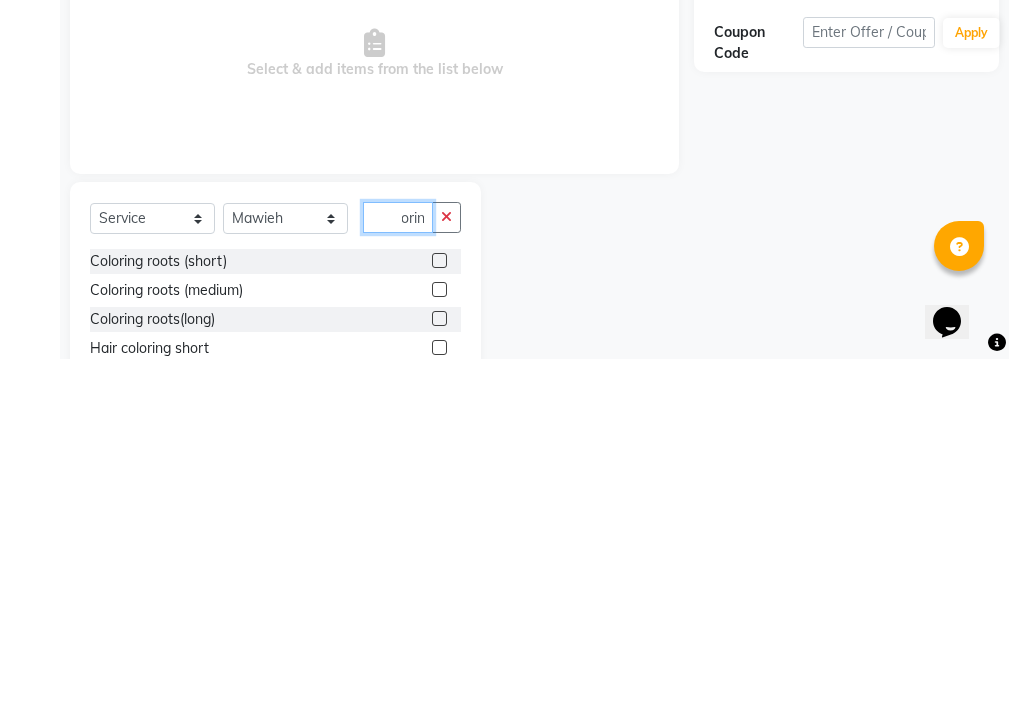 type on "colorin" 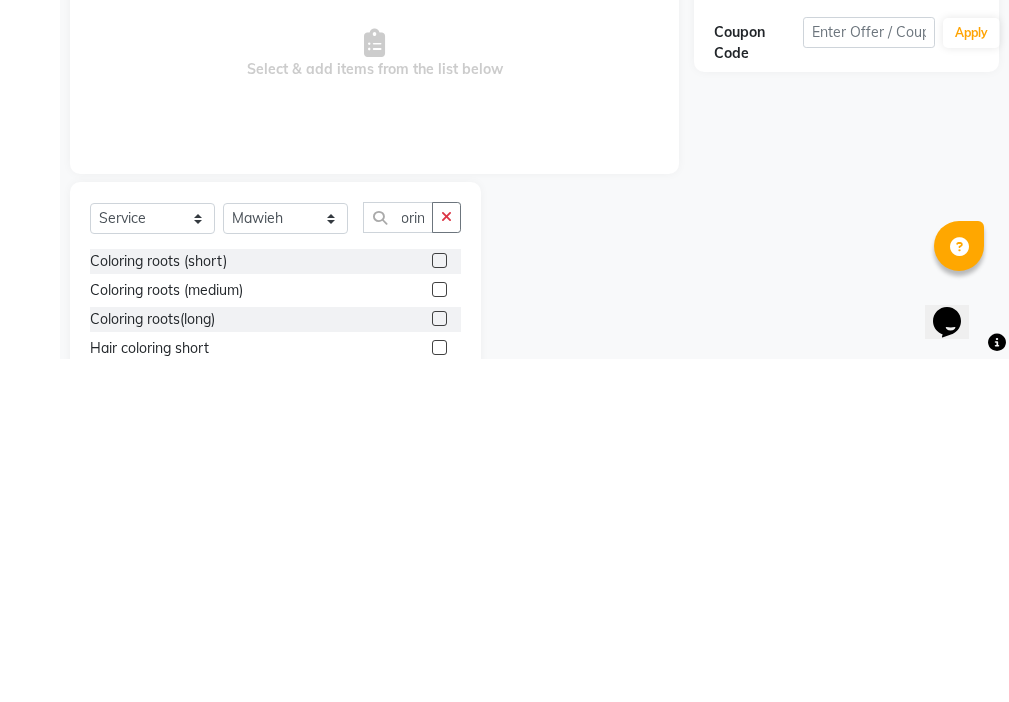 click 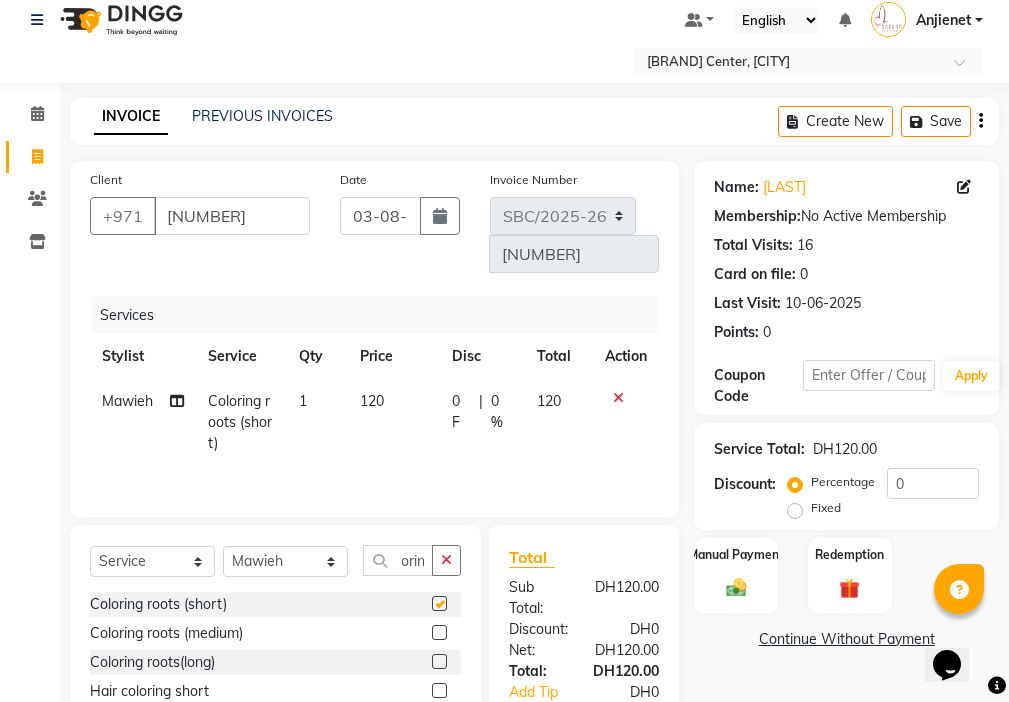 scroll, scrollTop: 0, scrollLeft: 0, axis: both 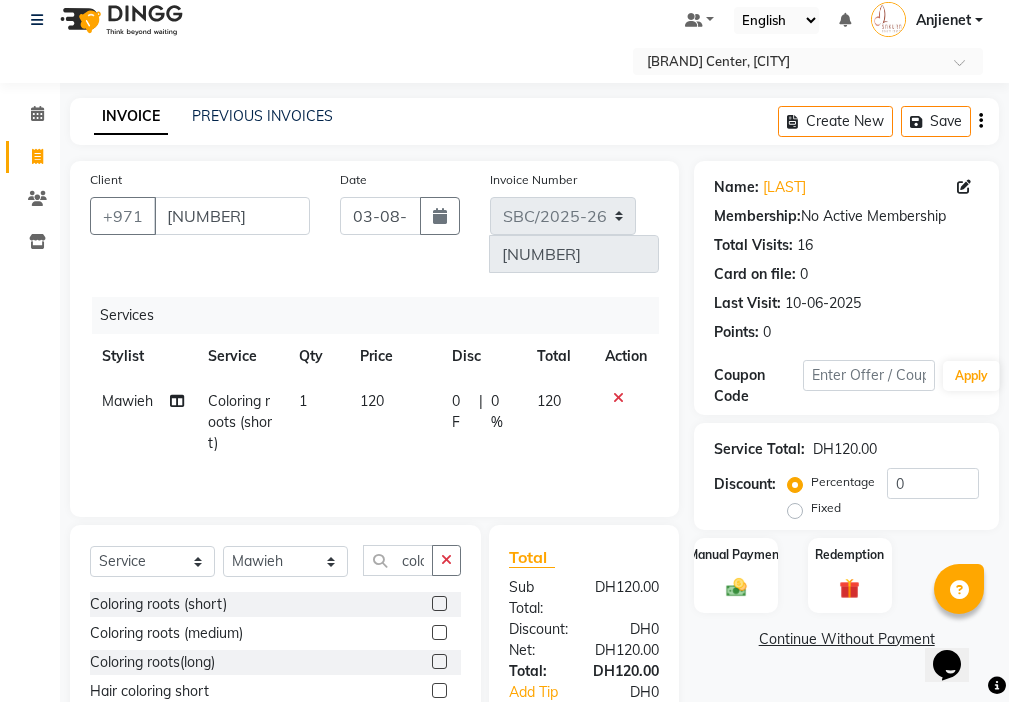 checkbox on "false" 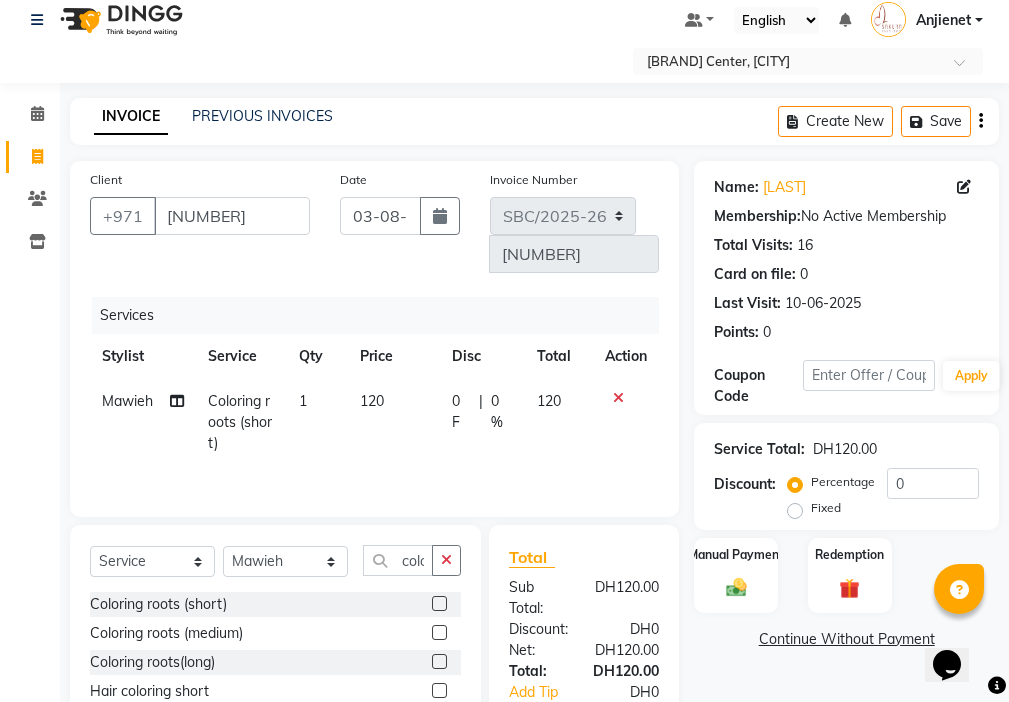 click on "120" 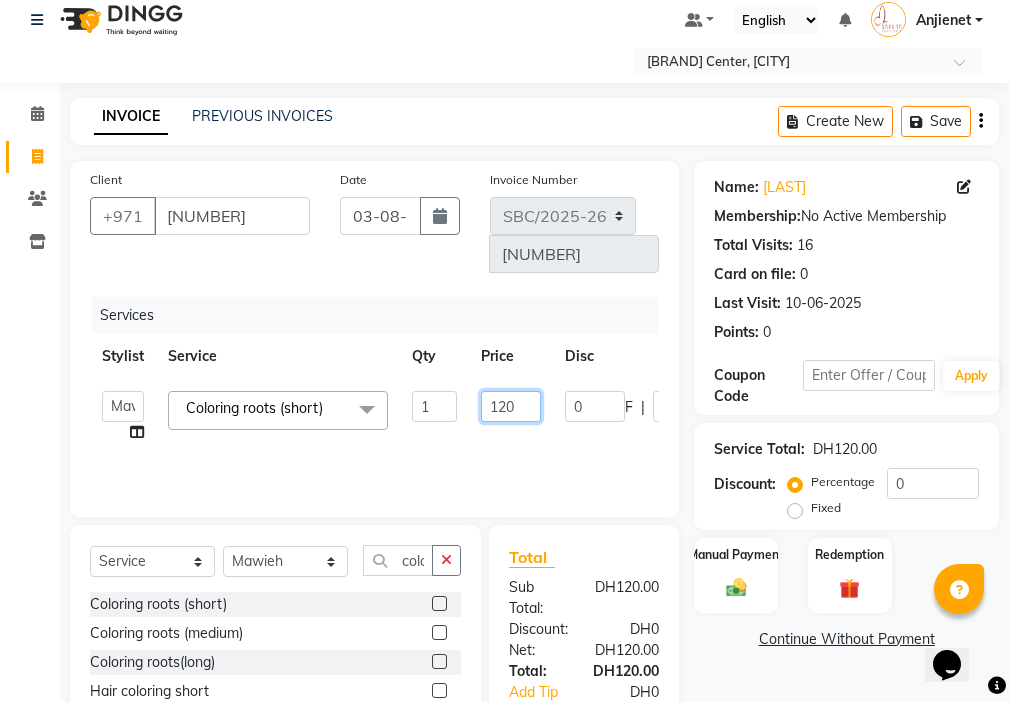 click on "120" 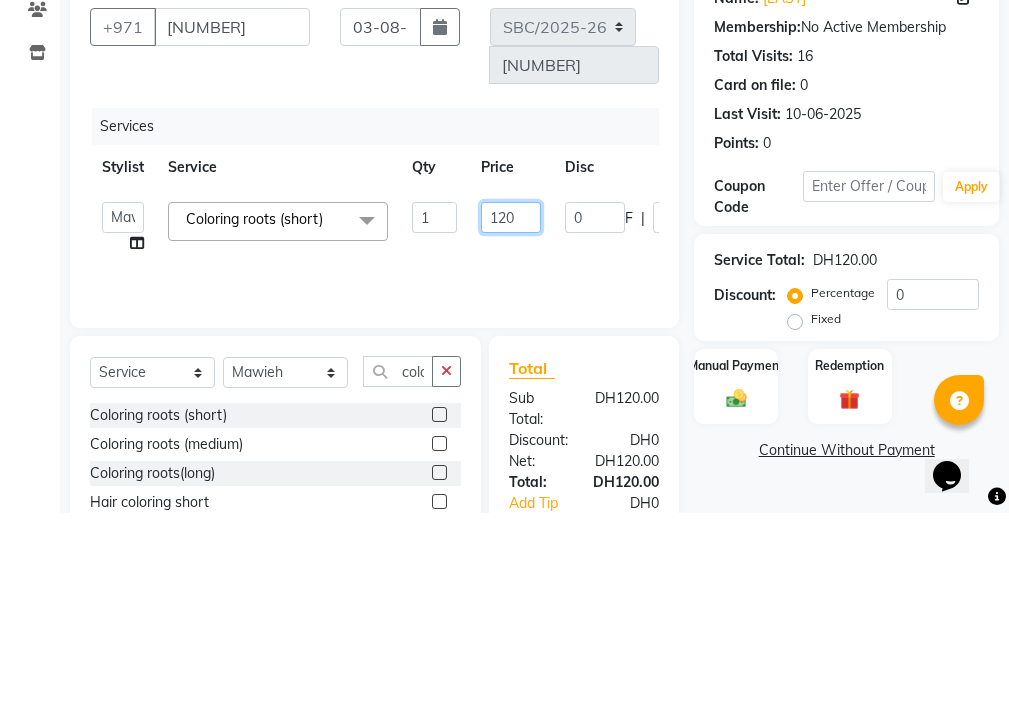 click on "120" 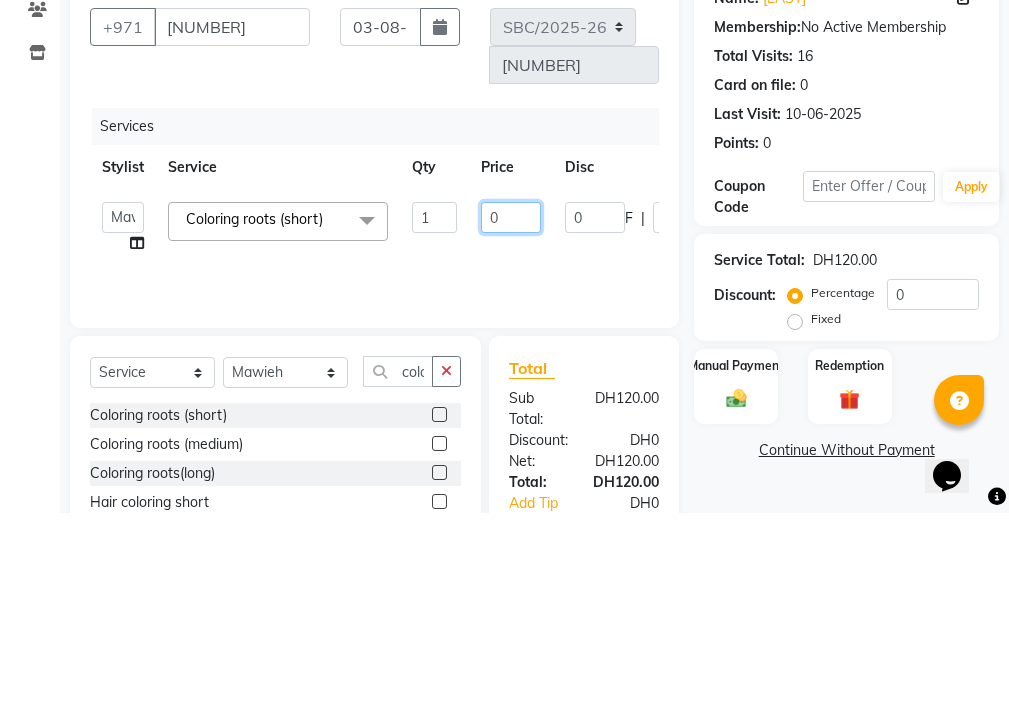 type on "70" 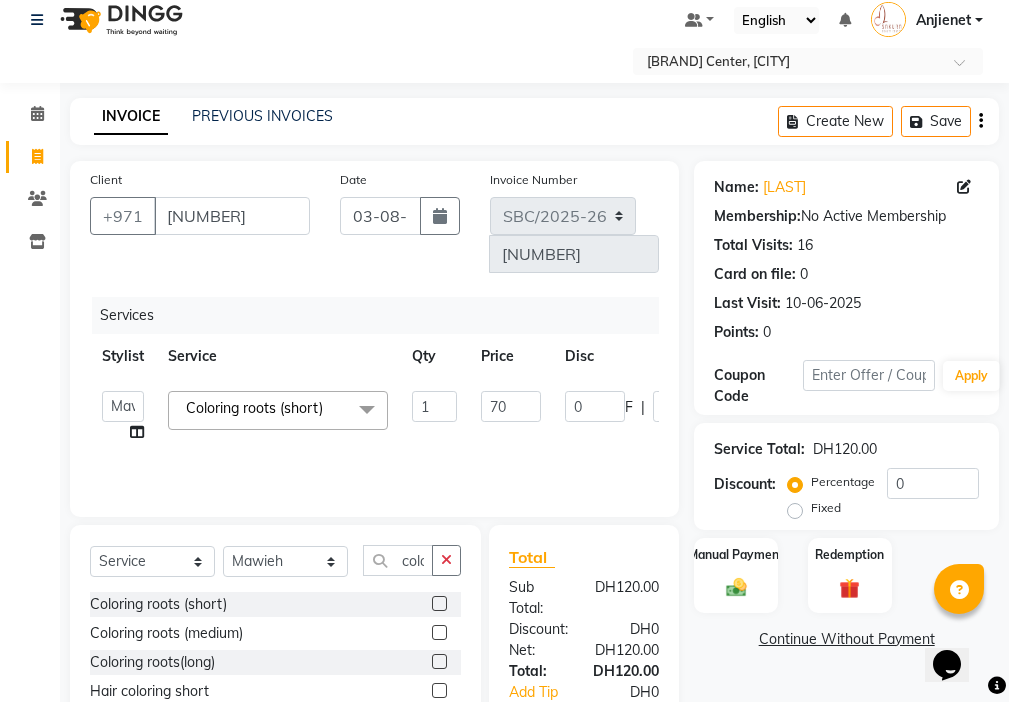 click on "Calendar  Invoice  Clients  Inventory Completed InProgress Upcoming Dropped Tentative Check-In Confirm Bookings Segments Page Builder" 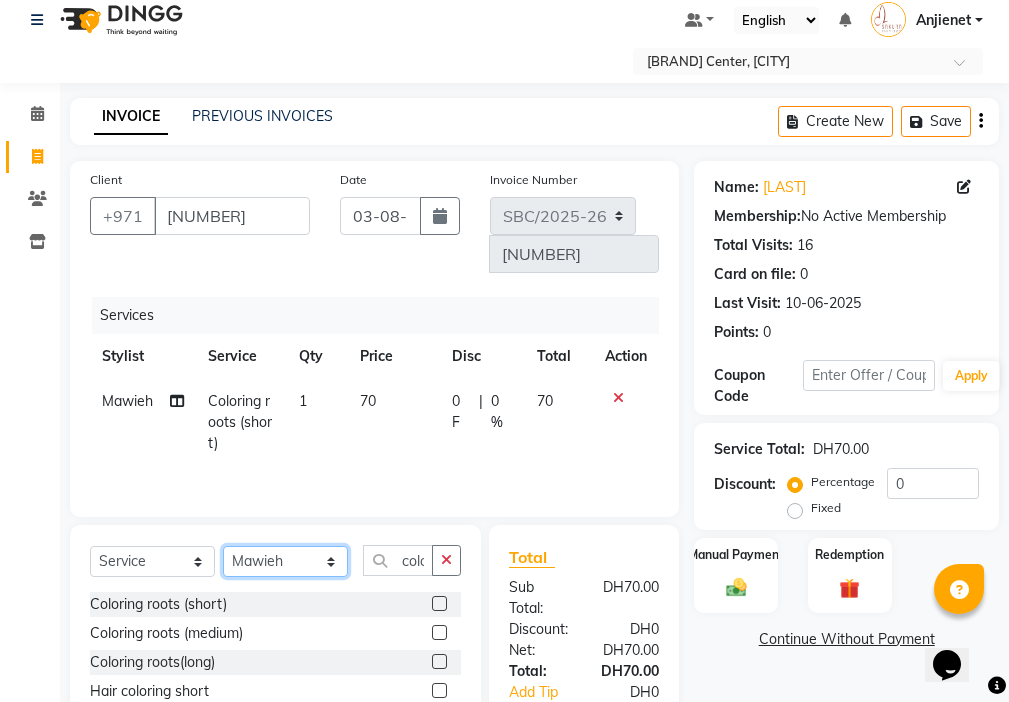 click on "Select Stylist [FIRST] [LAST] [FIRST] [LAST] [FIRST] [LAST] [FIRST] [LAST]" 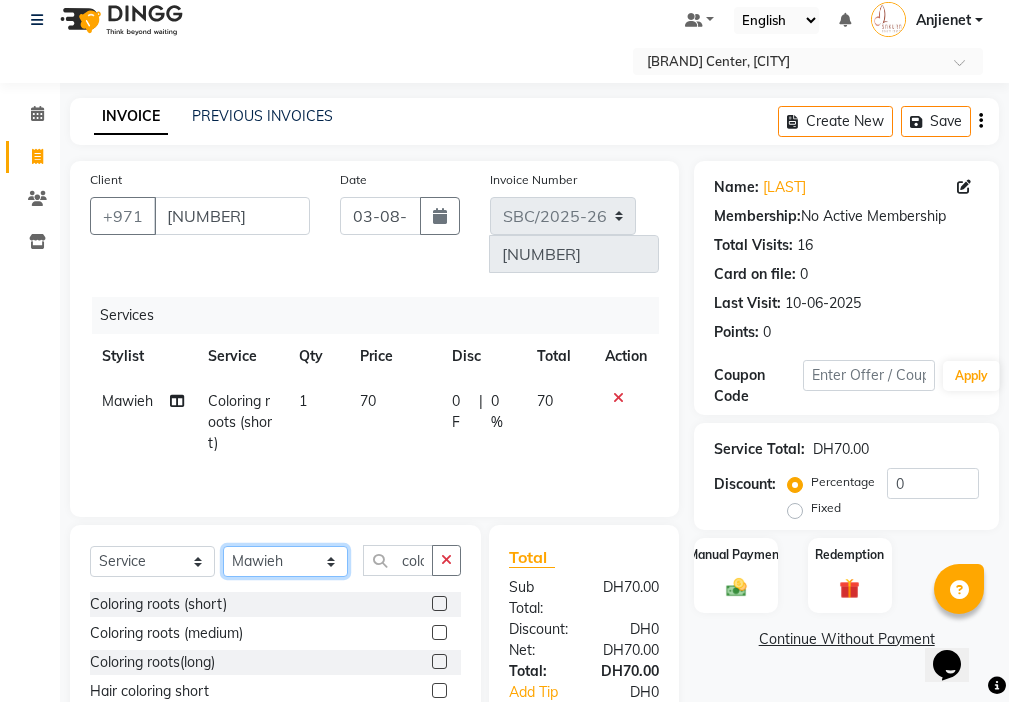 select on "85111" 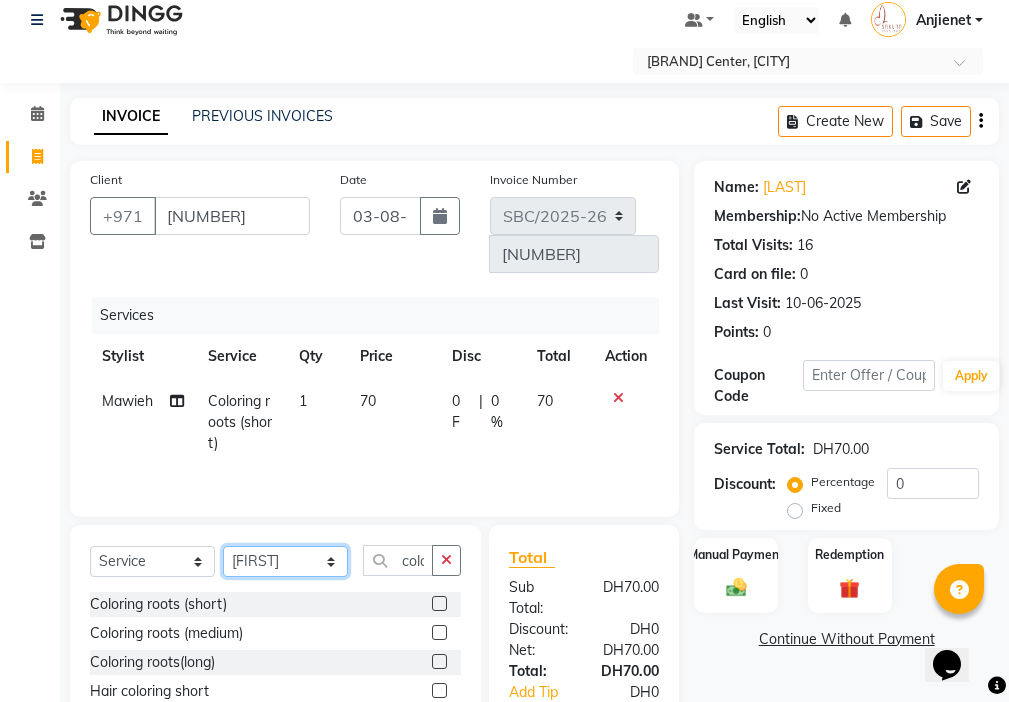 click on "Select Stylist [FIRST] [LAST] [FIRST] [LAST] [FIRST] [LAST] [FIRST] [LAST]" 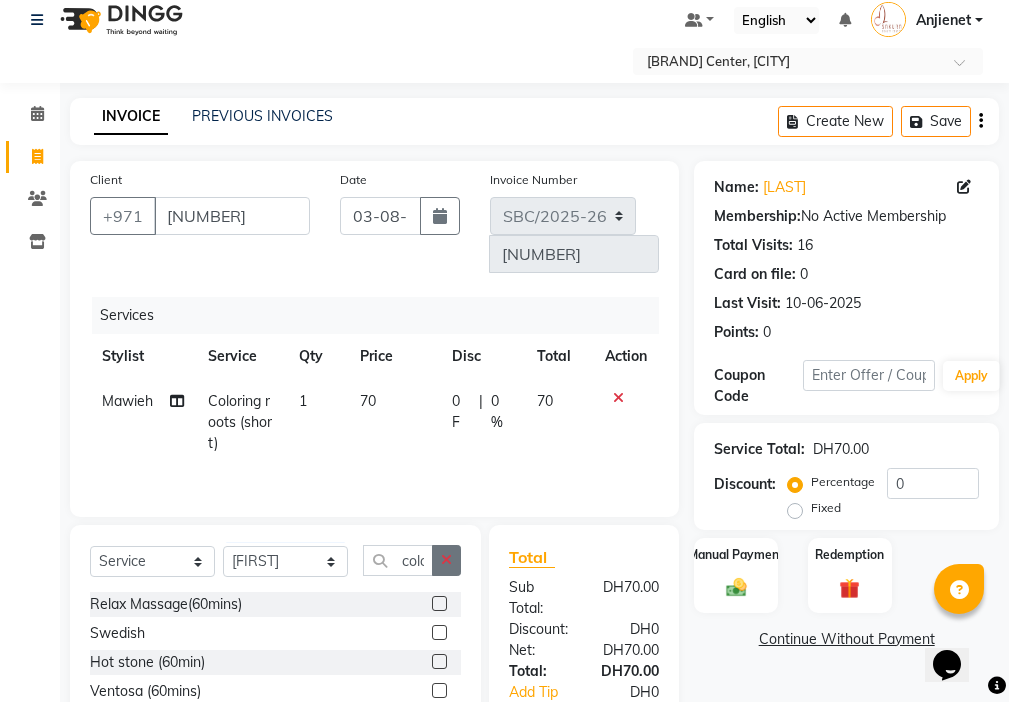 click 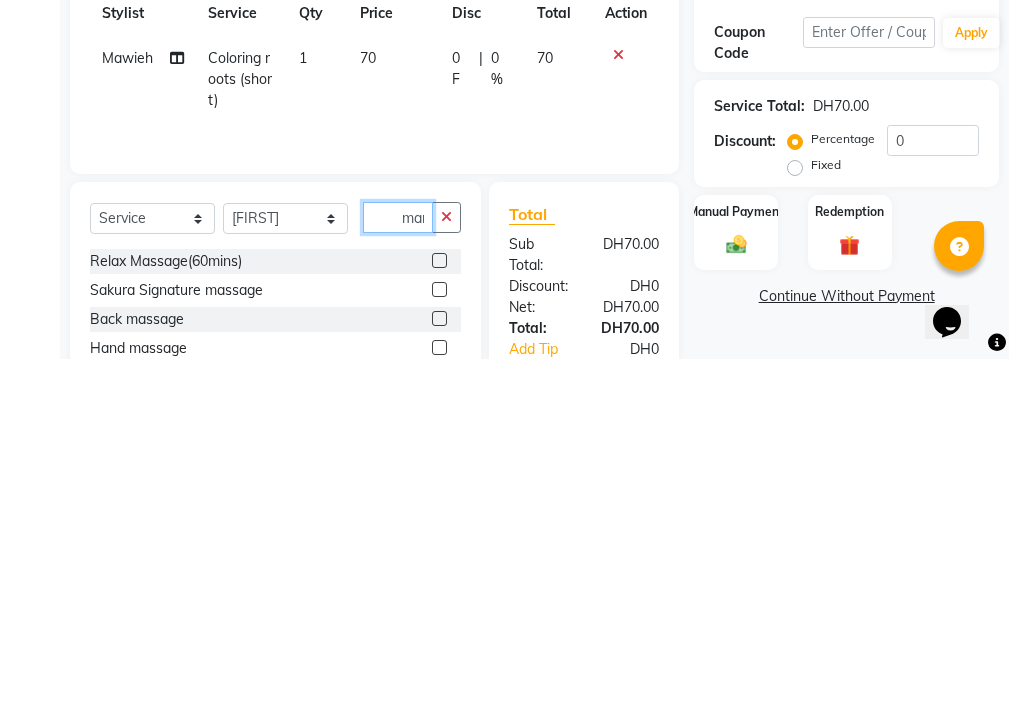 scroll, scrollTop: 0, scrollLeft: 5, axis: horizontal 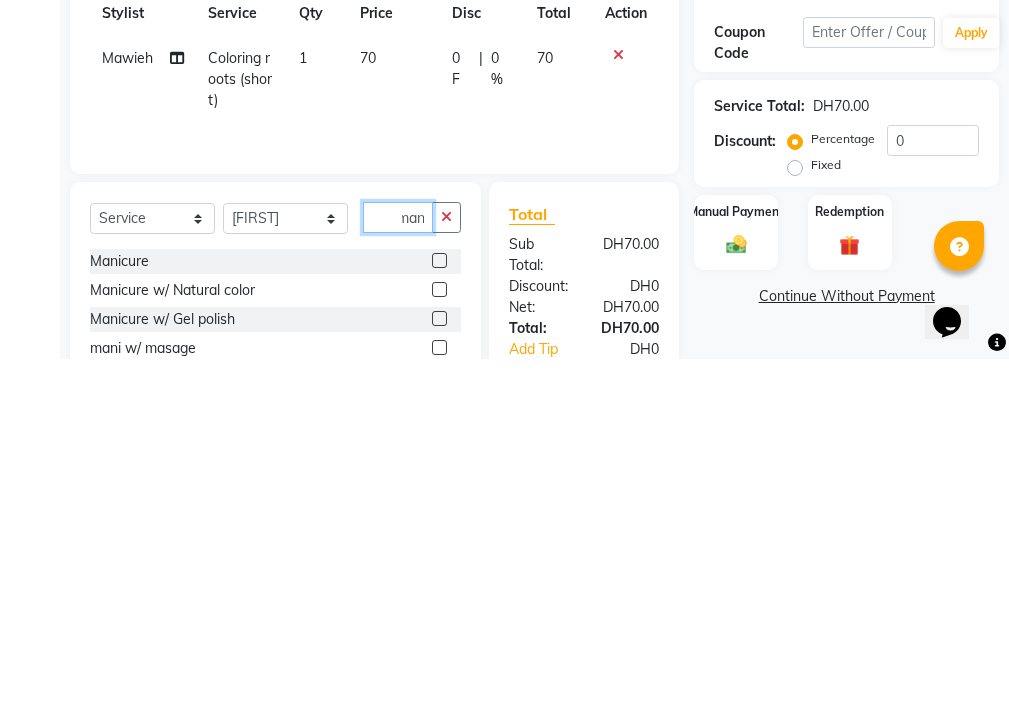 type on "man" 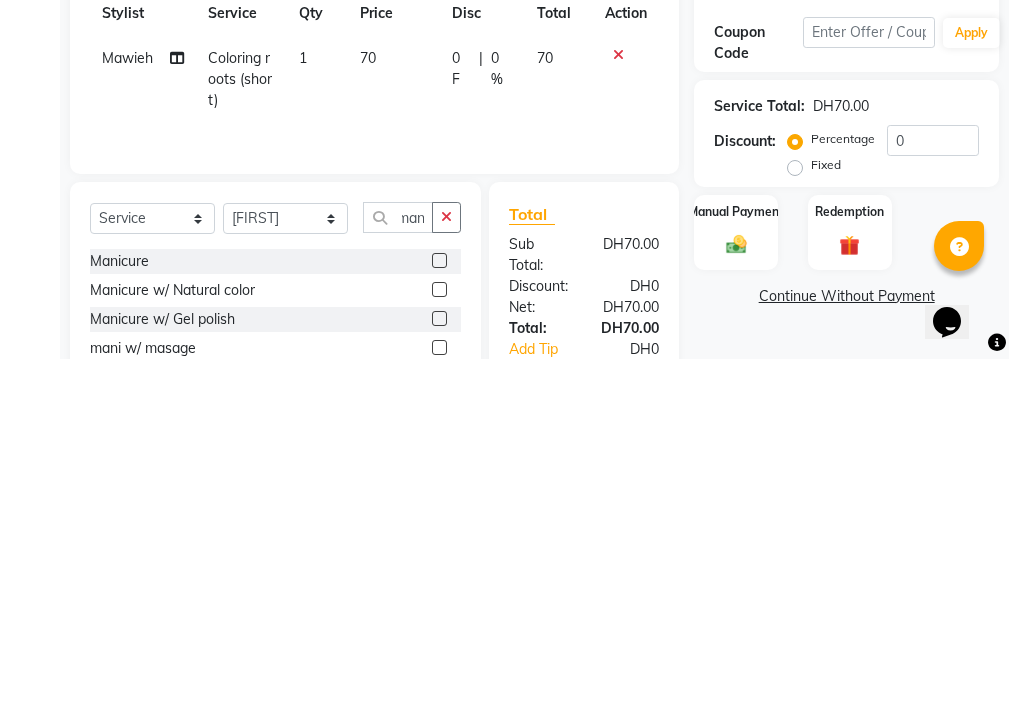 click 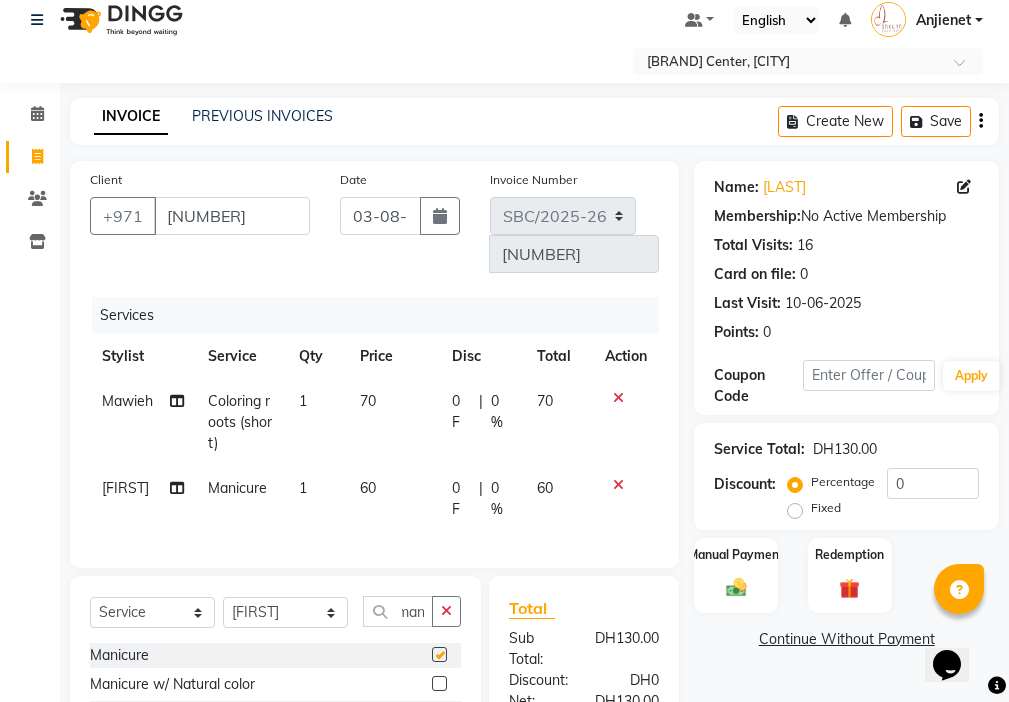 scroll, scrollTop: 0, scrollLeft: 0, axis: both 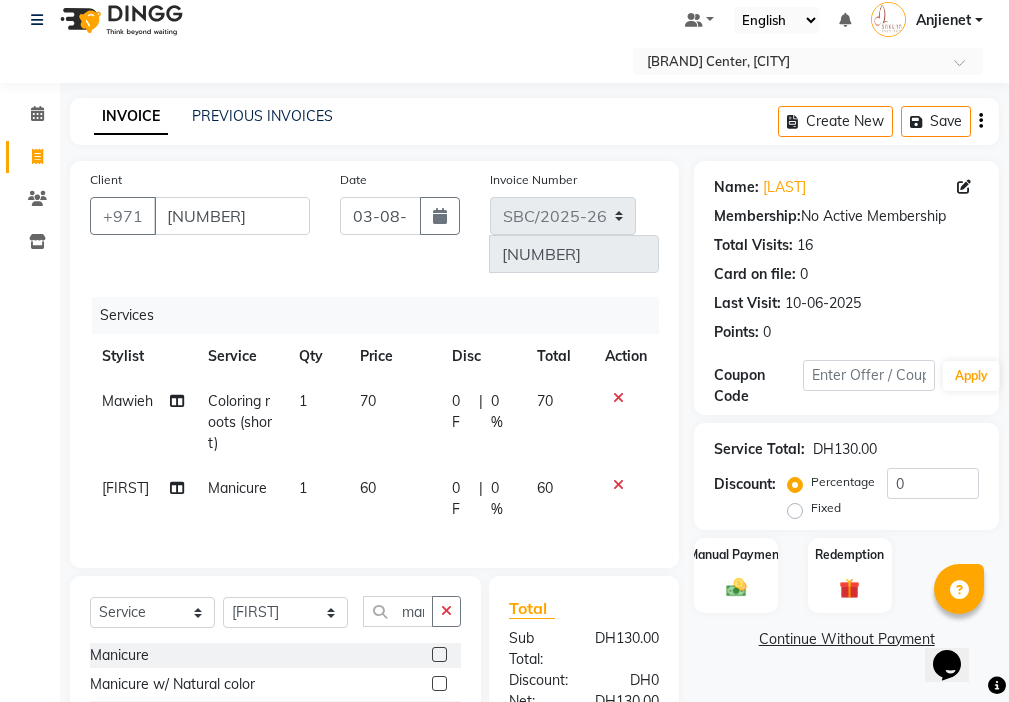 checkbox on "false" 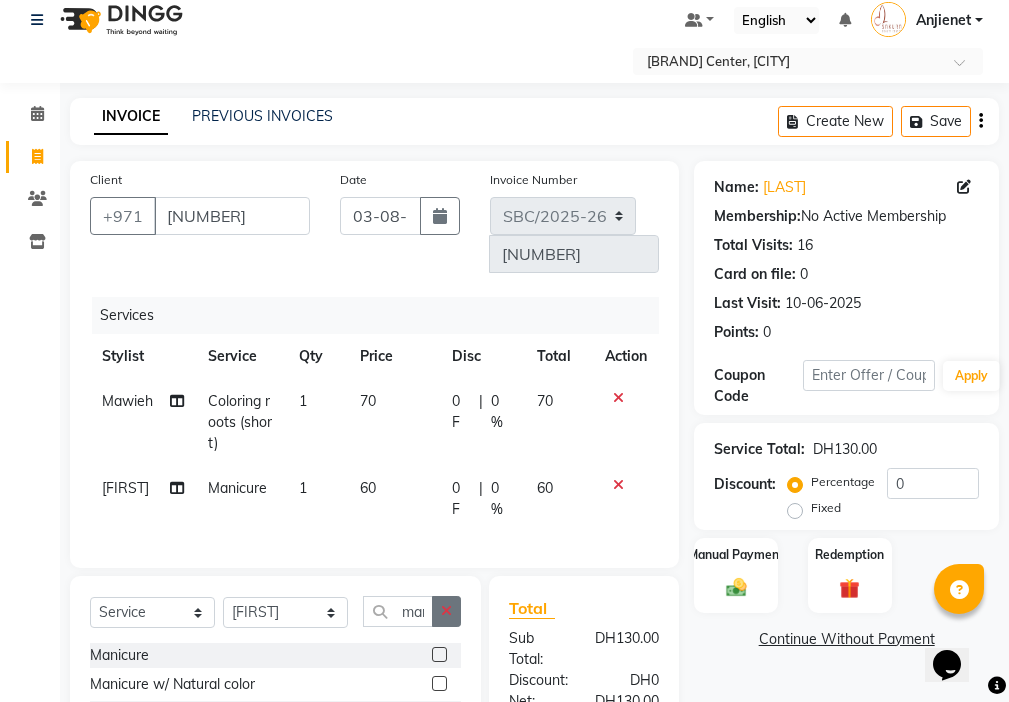 click 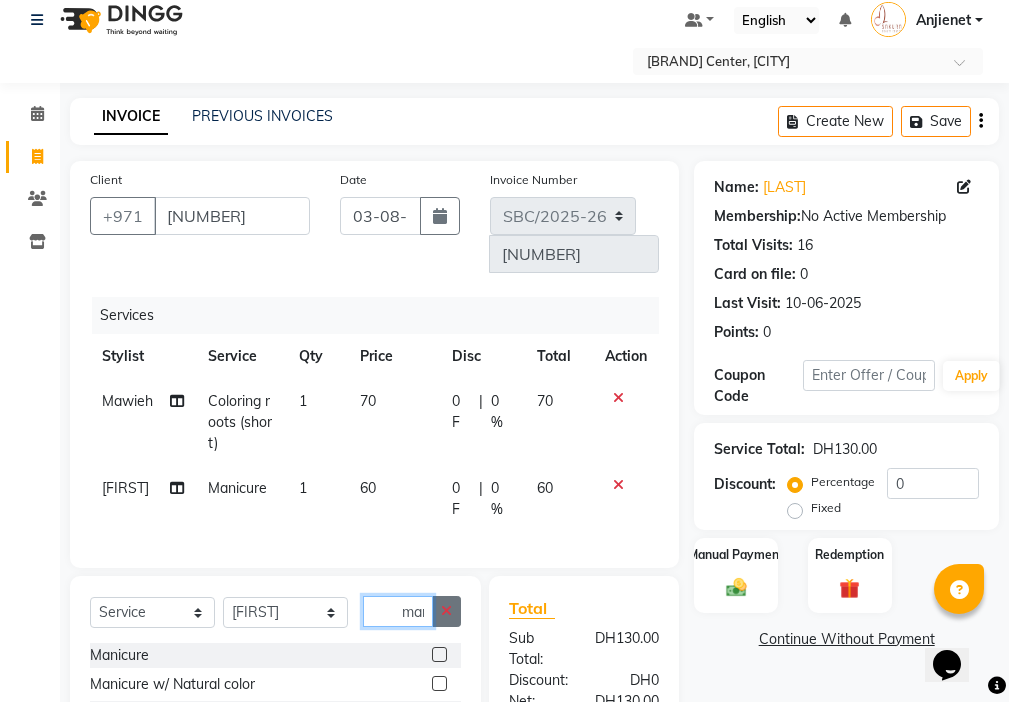type 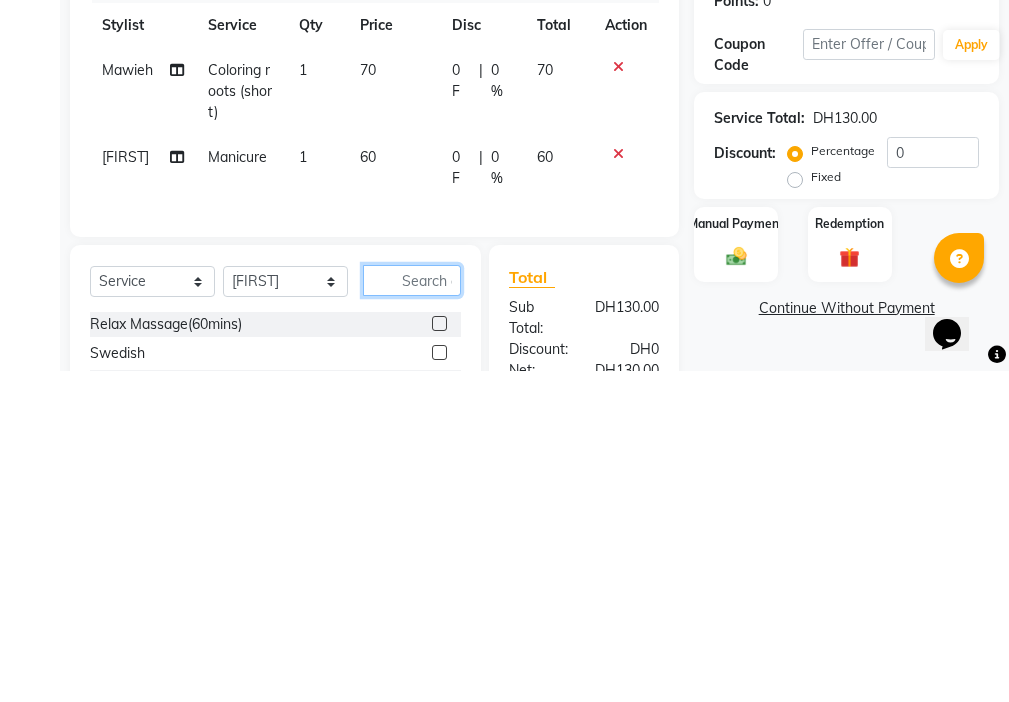 scroll, scrollTop: 82, scrollLeft: 0, axis: vertical 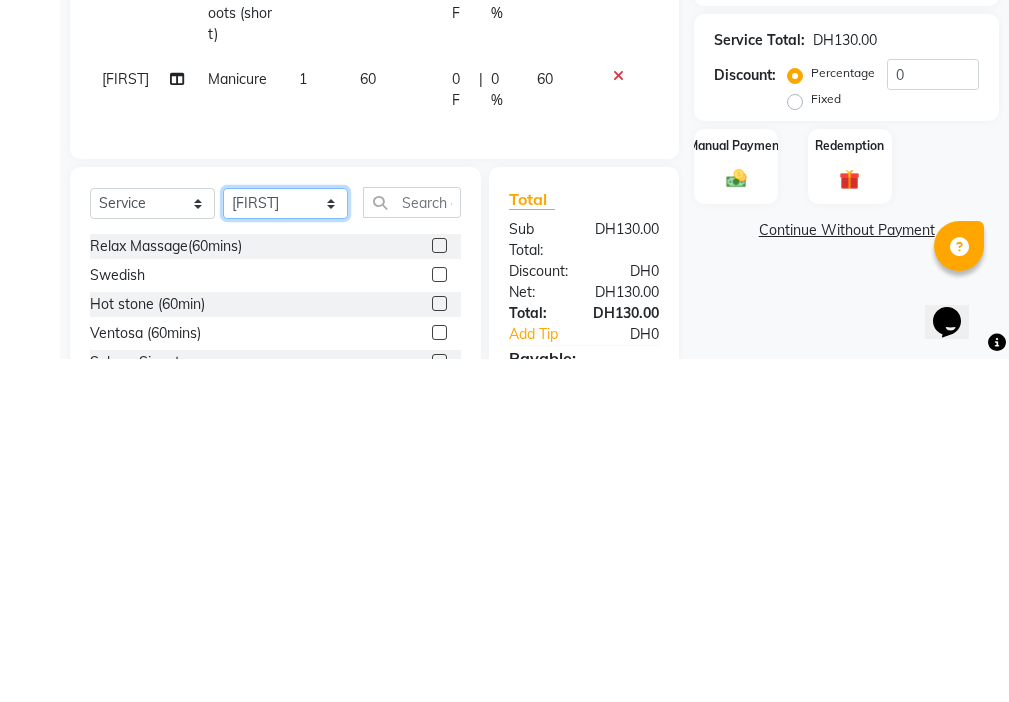 click on "Select Stylist [FIRST] [LAST] [FIRST] [LAST] [FIRST] [LAST] [FIRST] [LAST]" 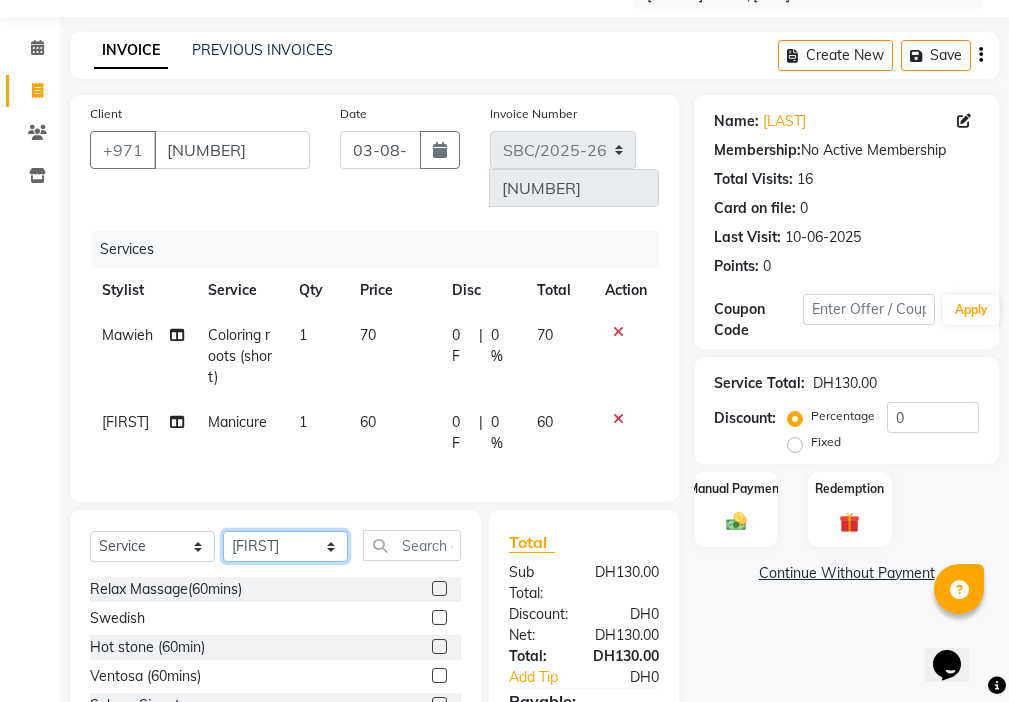 select on "59408" 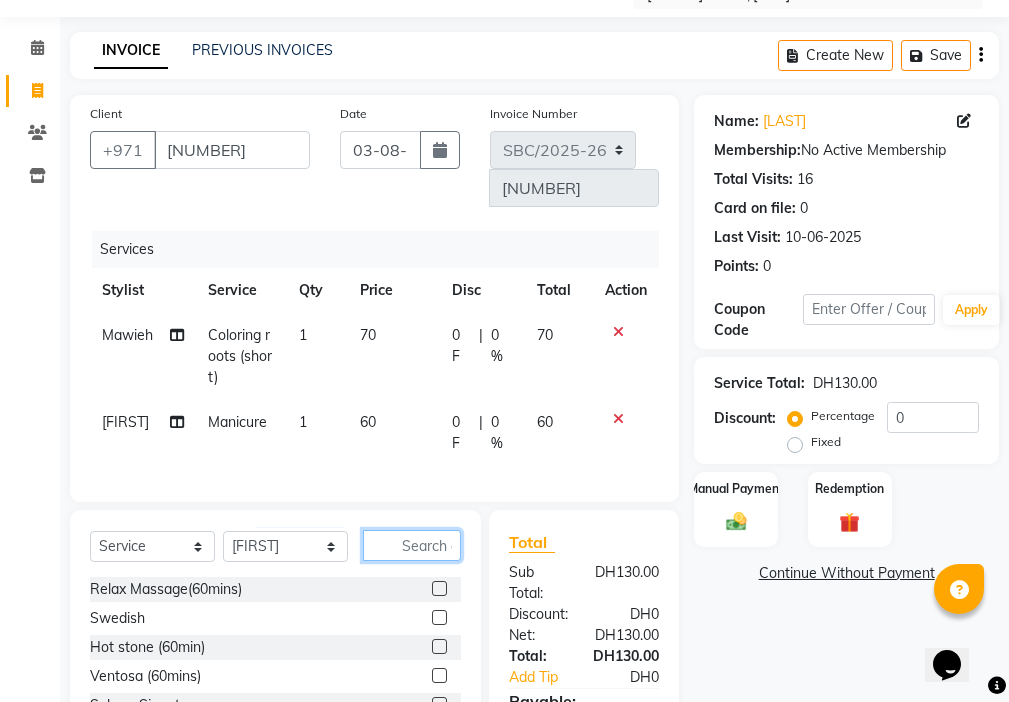 click 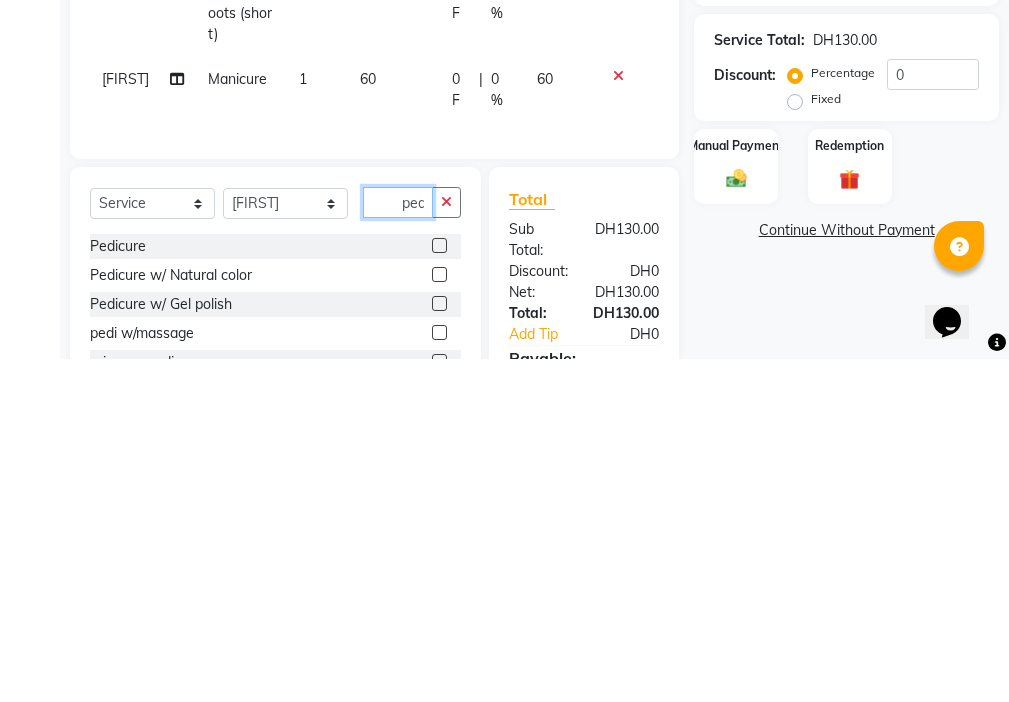 scroll, scrollTop: 0, scrollLeft: 1, axis: horizontal 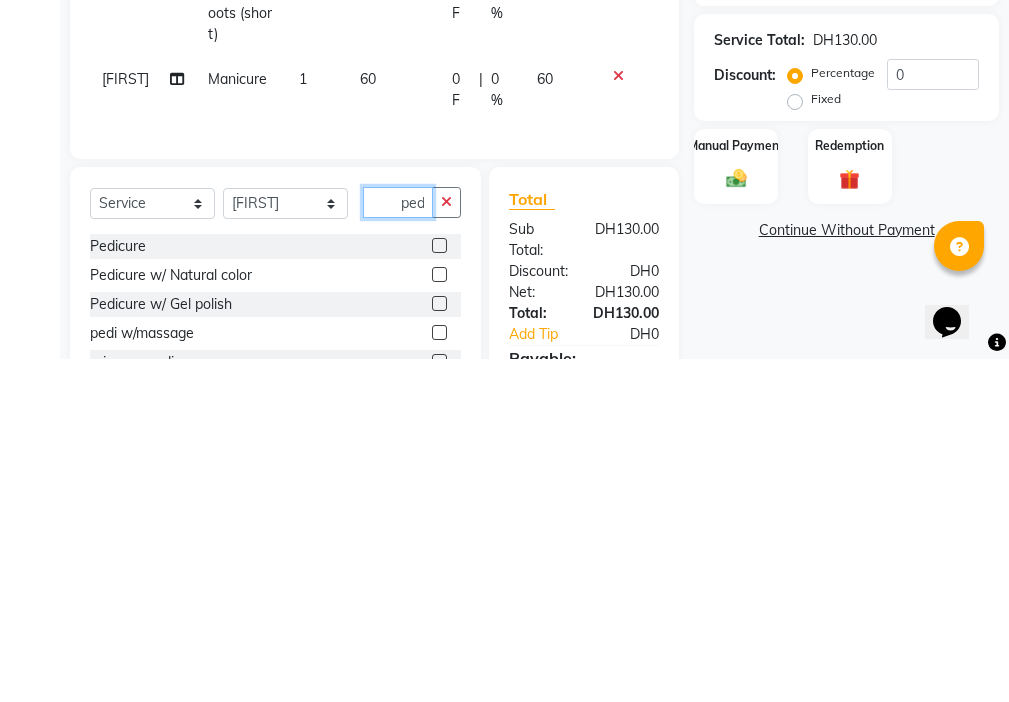 type on "ped" 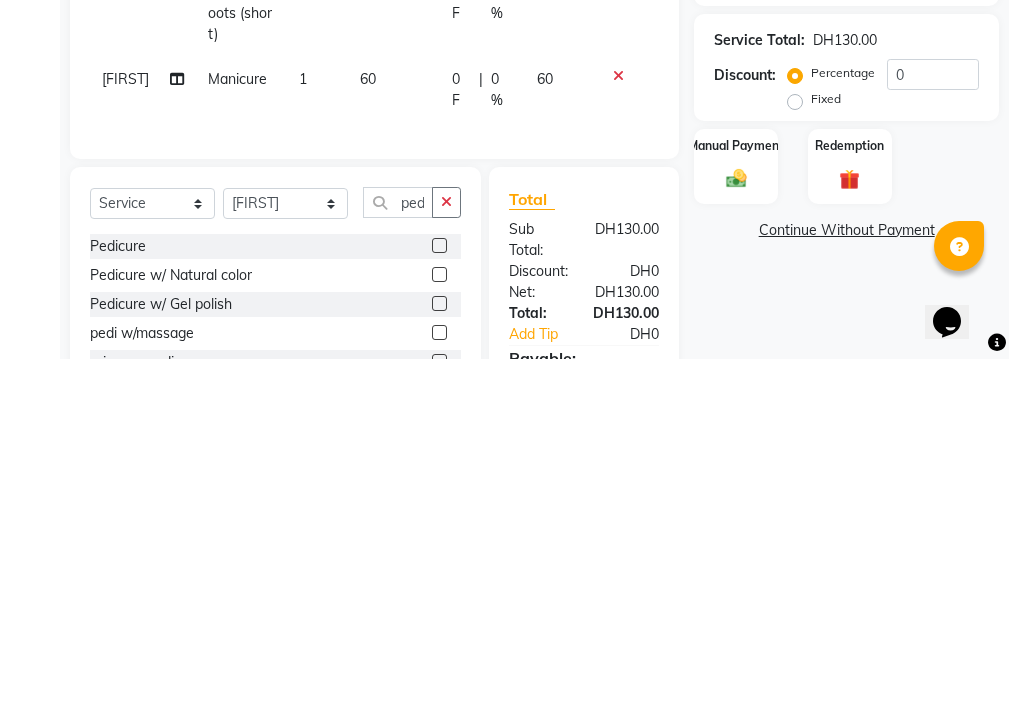 click 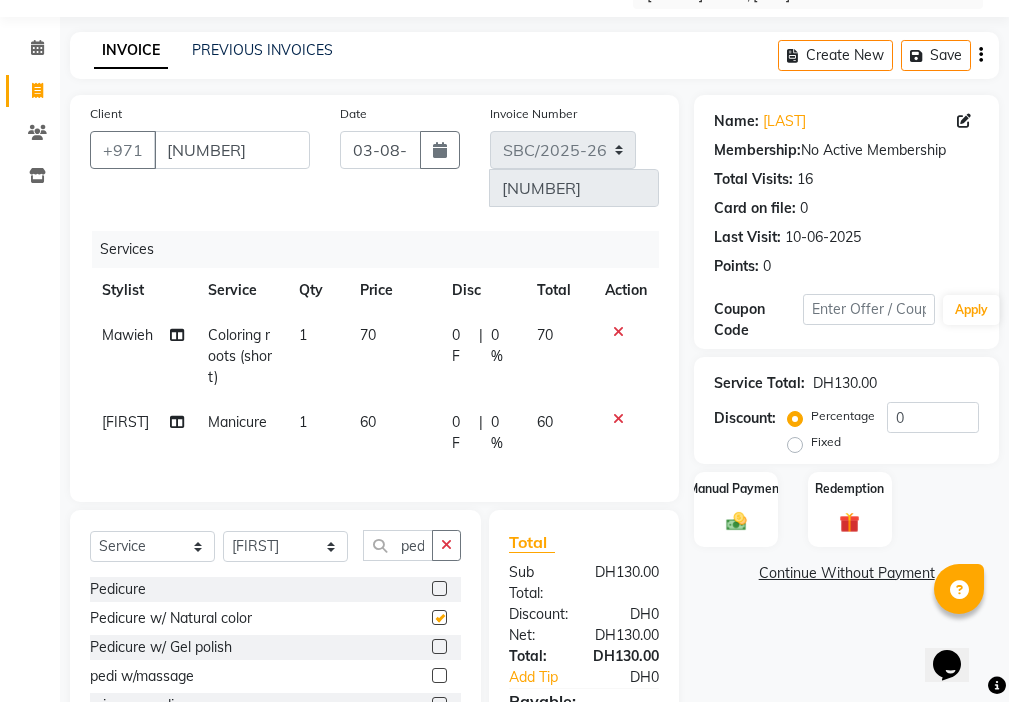 scroll, scrollTop: 0, scrollLeft: 0, axis: both 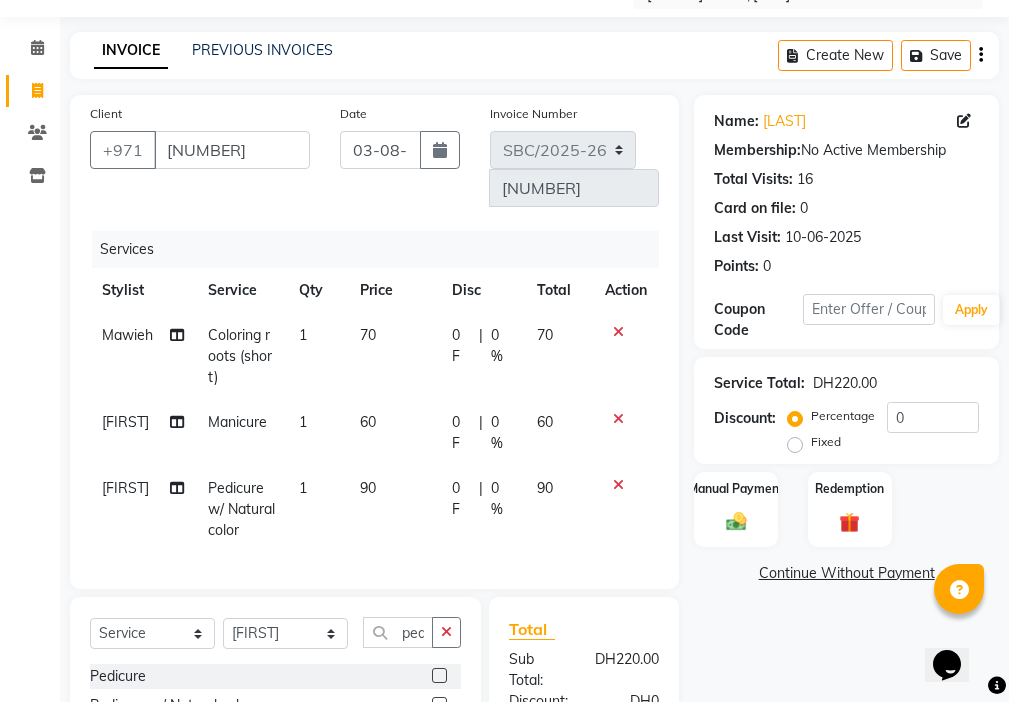 checkbox on "false" 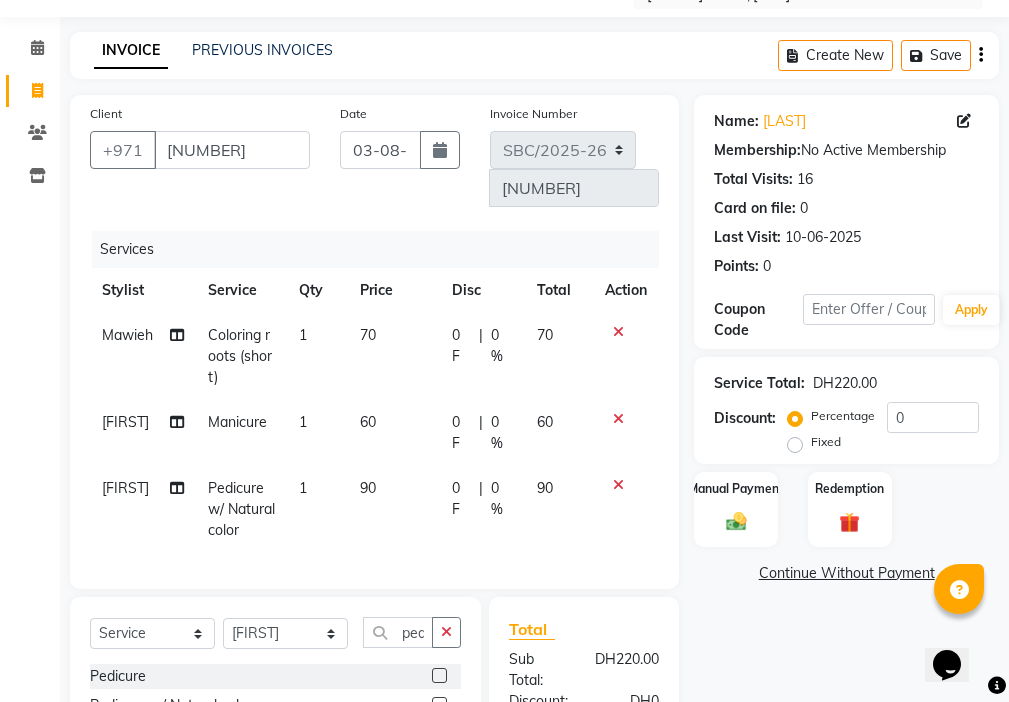 click 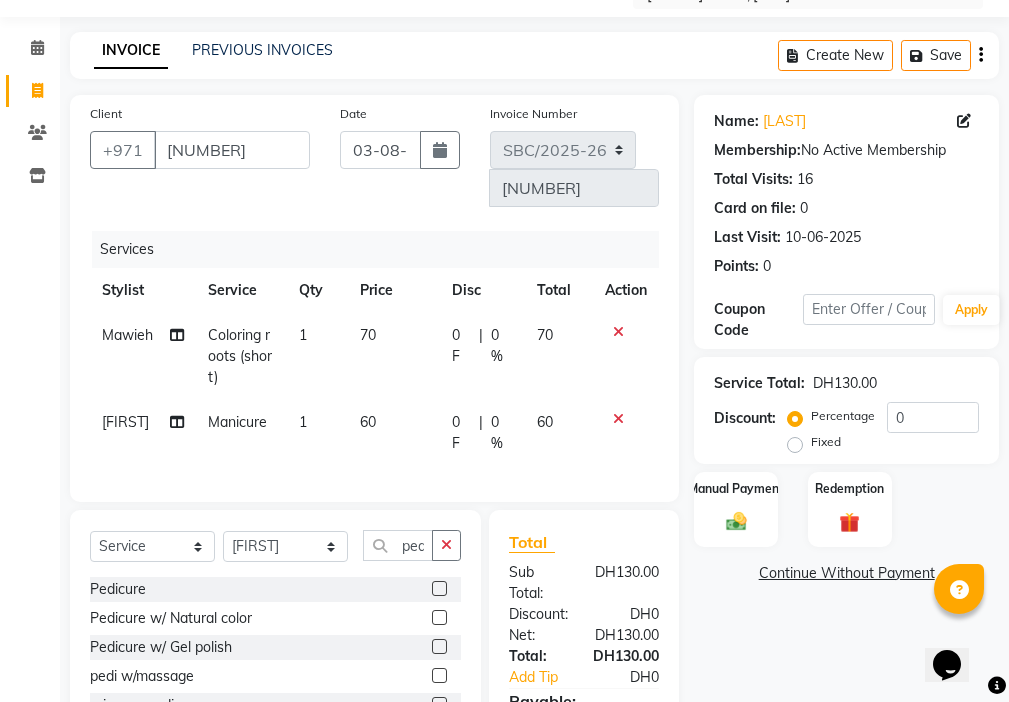click 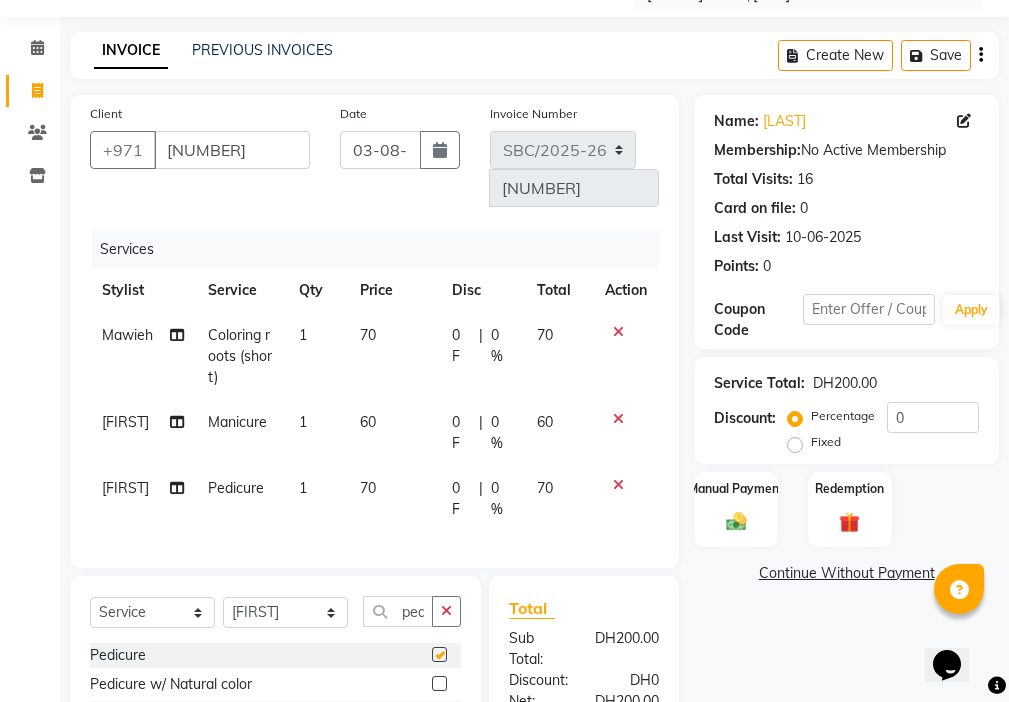 checkbox on "false" 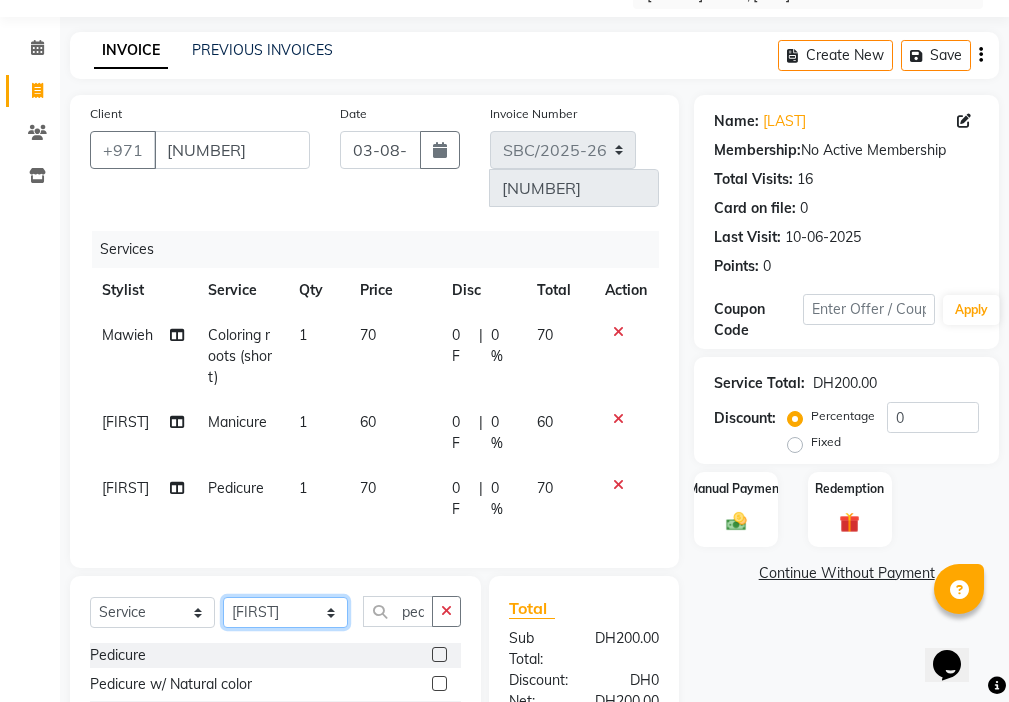 click on "Select Stylist [FIRST] [LAST] [FIRST] [LAST] [FIRST] [LAST] [FIRST] [LAST]" 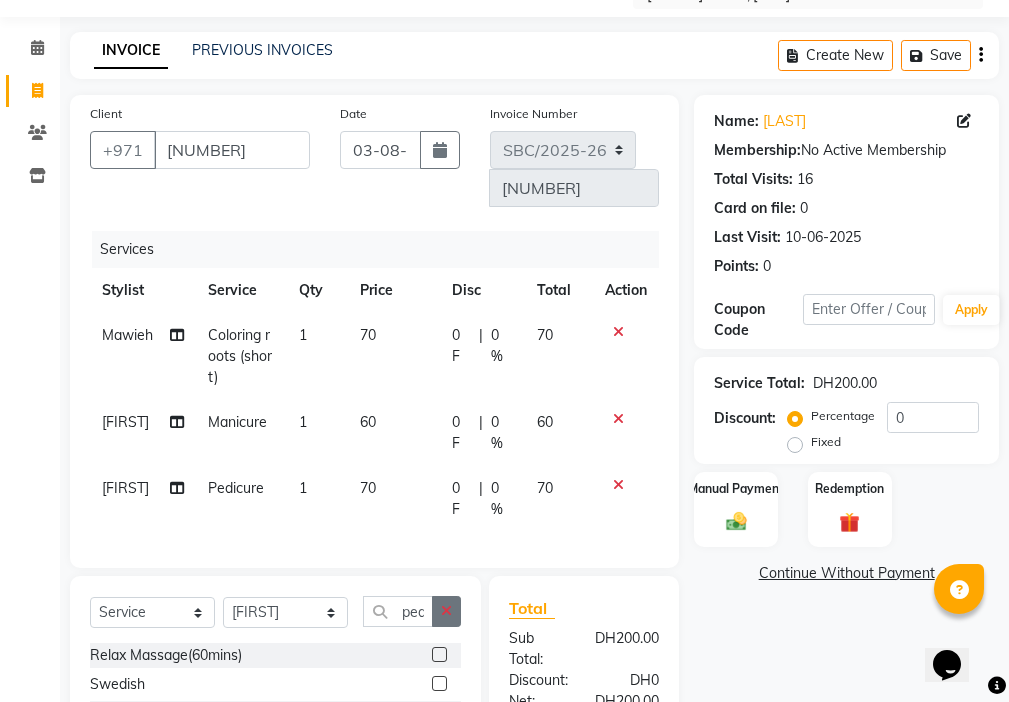click 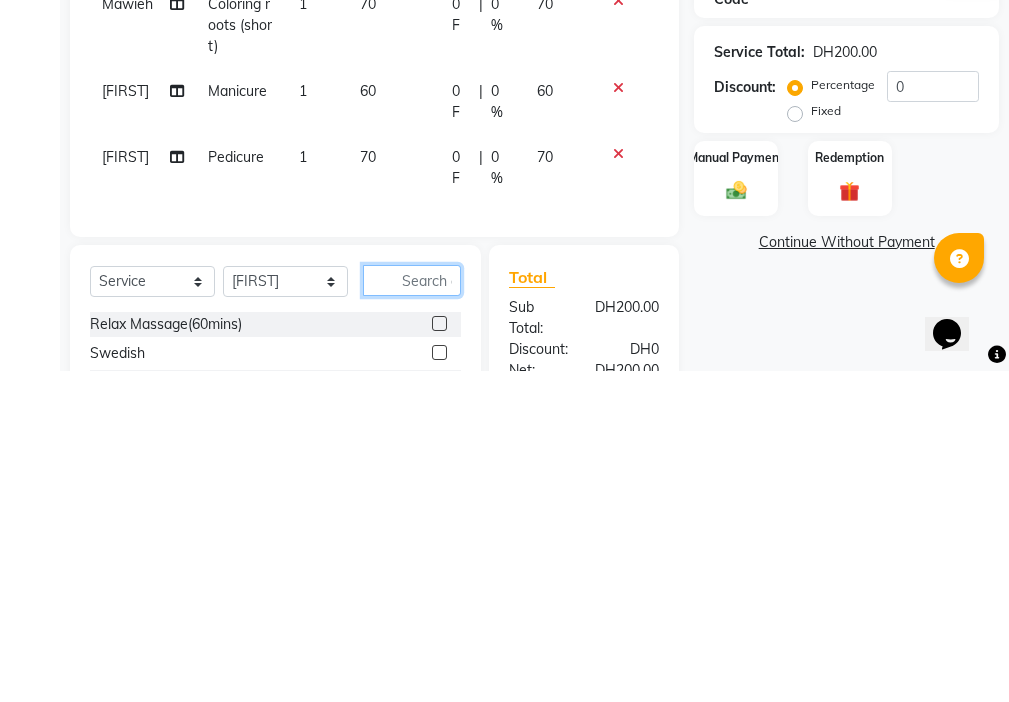 scroll, scrollTop: 148, scrollLeft: 0, axis: vertical 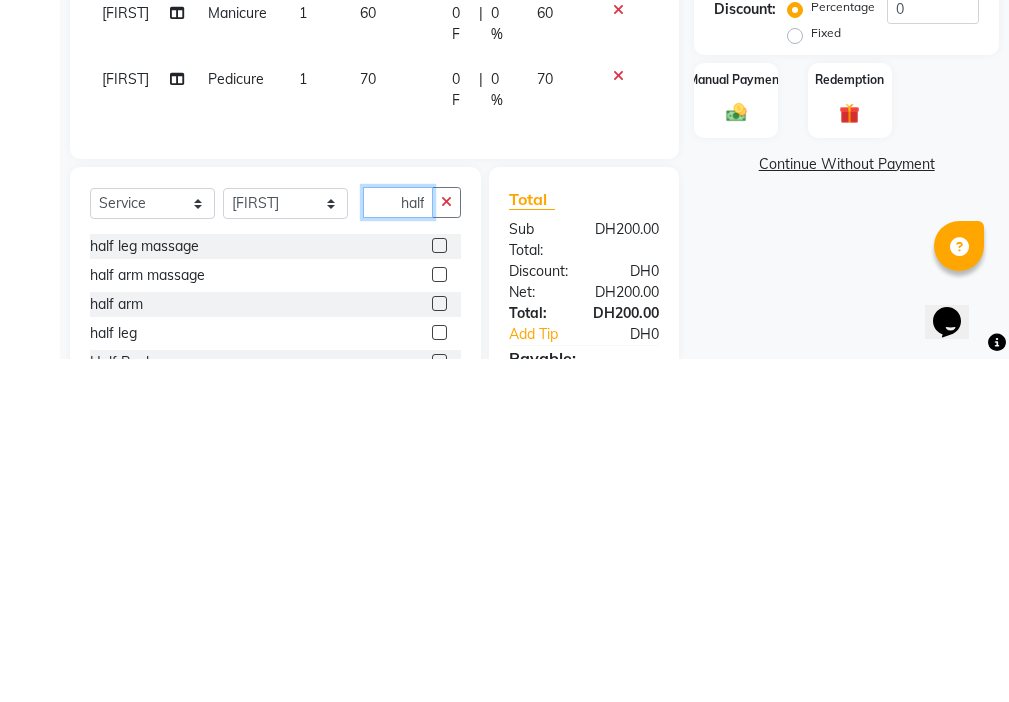 type on "half" 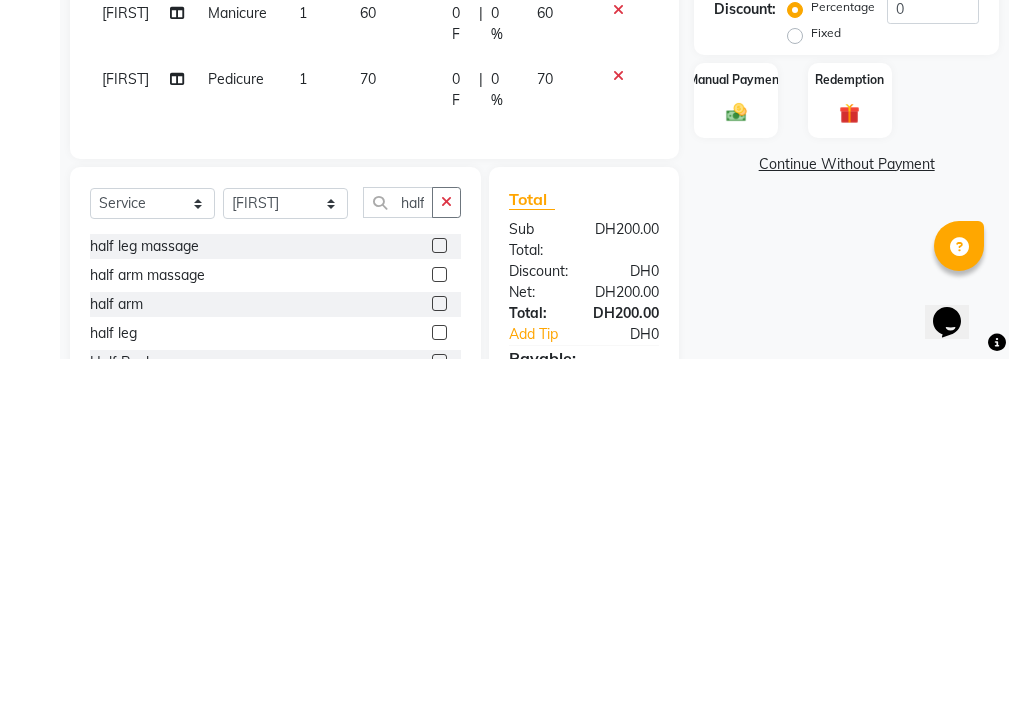click 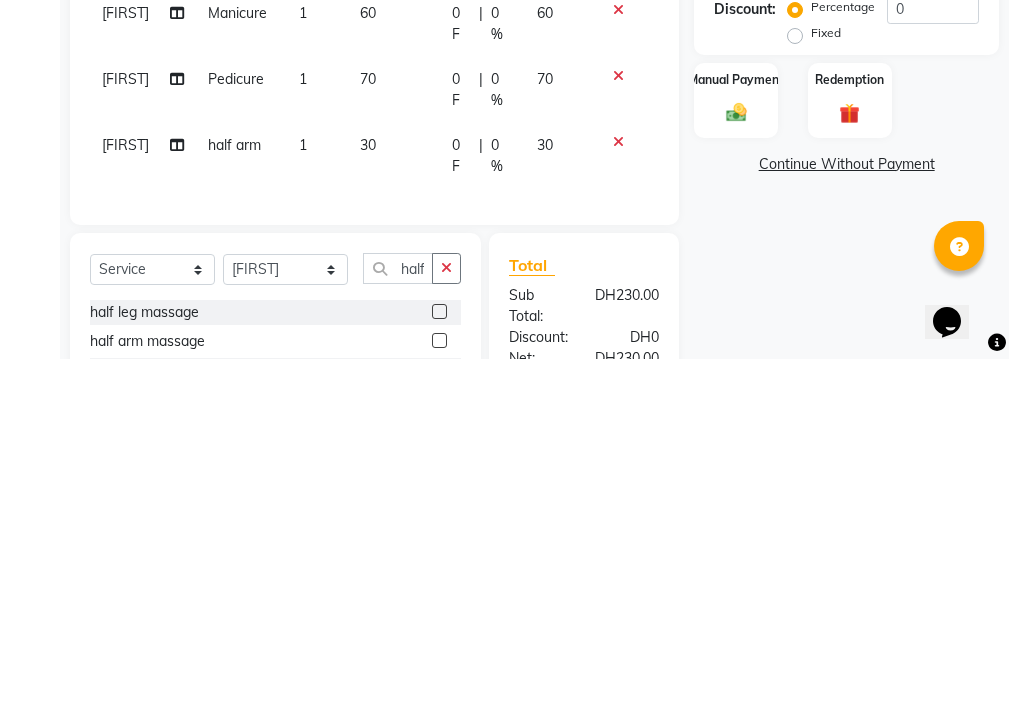 scroll, scrollTop: 0, scrollLeft: 0, axis: both 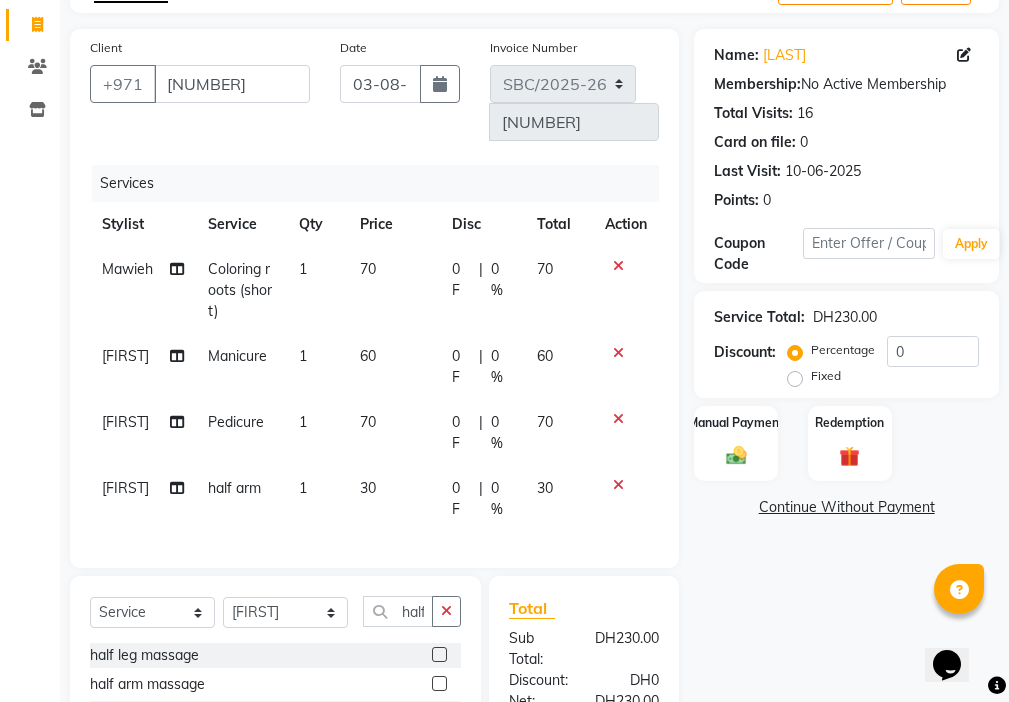 checkbox on "false" 